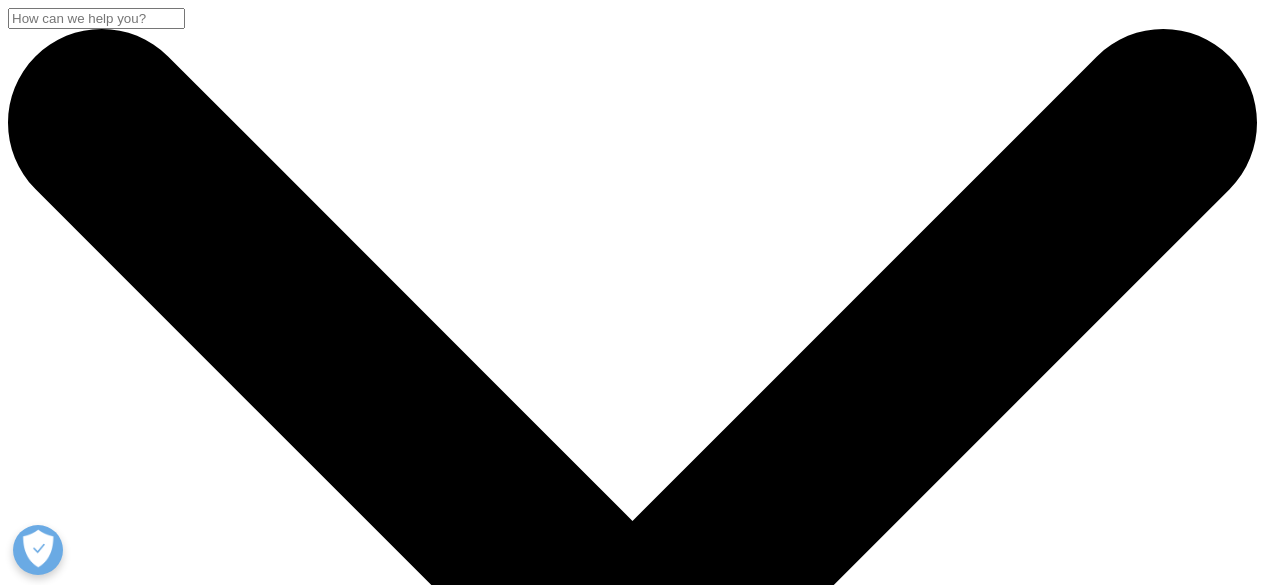 scroll, scrollTop: 902, scrollLeft: 0, axis: vertical 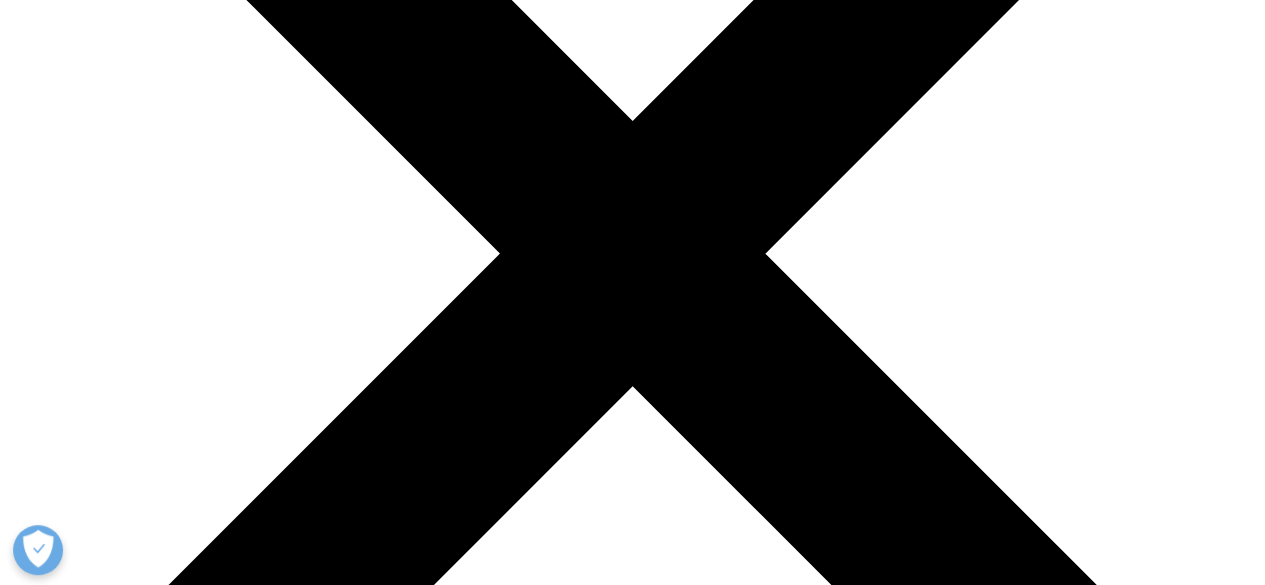 click on "IMS ®  market research and reports have been at the forefront of the intersection of data science, technology, healthcare, and life sciences for decades.  The insights remain relevant and serve as important resources for today’s evolving sciences and businesses.
The IMS HEALTH ®  Market Research and Reports Repository is of particular importance as we drive forward into the future so that we remain cognizant of the concepts and trends that brought us to where we are today.
IQVIA has curated a collection of actionable IMS ®  market research and data research, reports, and content that are pertinent to current issues. These reports may be downloaded from the following links:" at bounding box center (632, 24140) 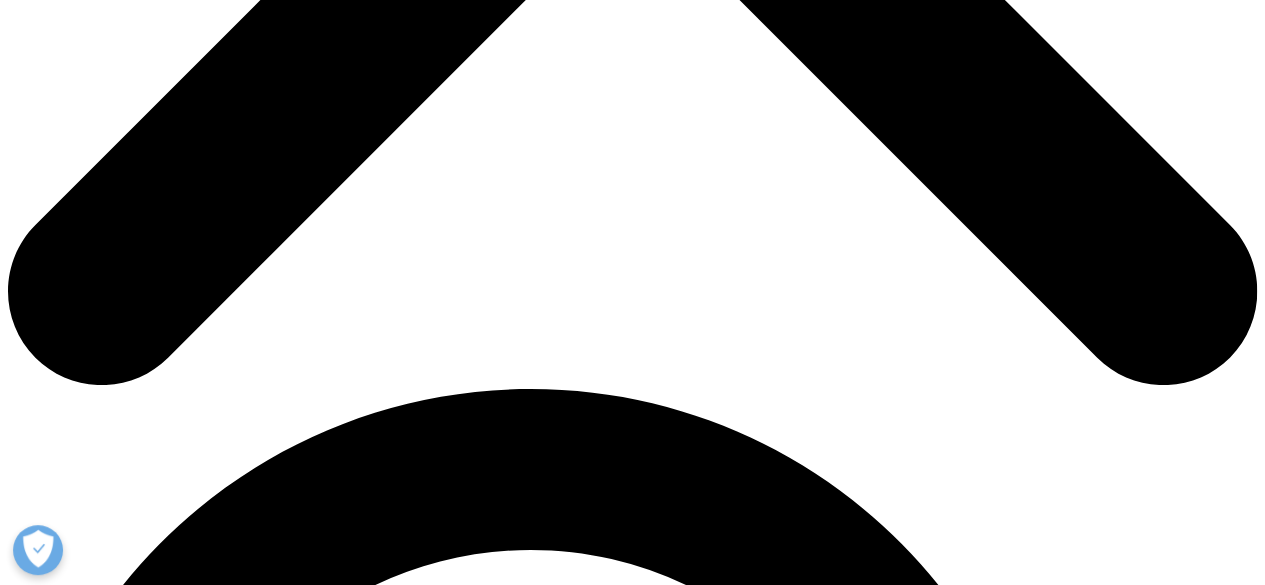 scroll, scrollTop: 900, scrollLeft: 0, axis: vertical 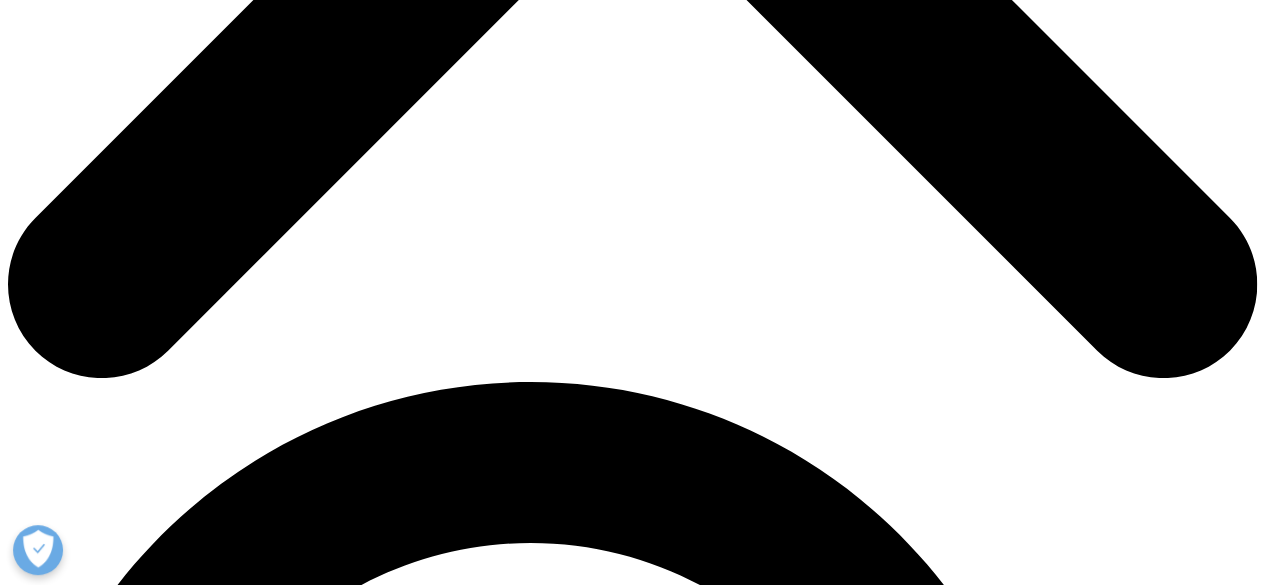 drag, startPoint x: 519, startPoint y: 308, endPoint x: 766, endPoint y: 314, distance: 247.07286 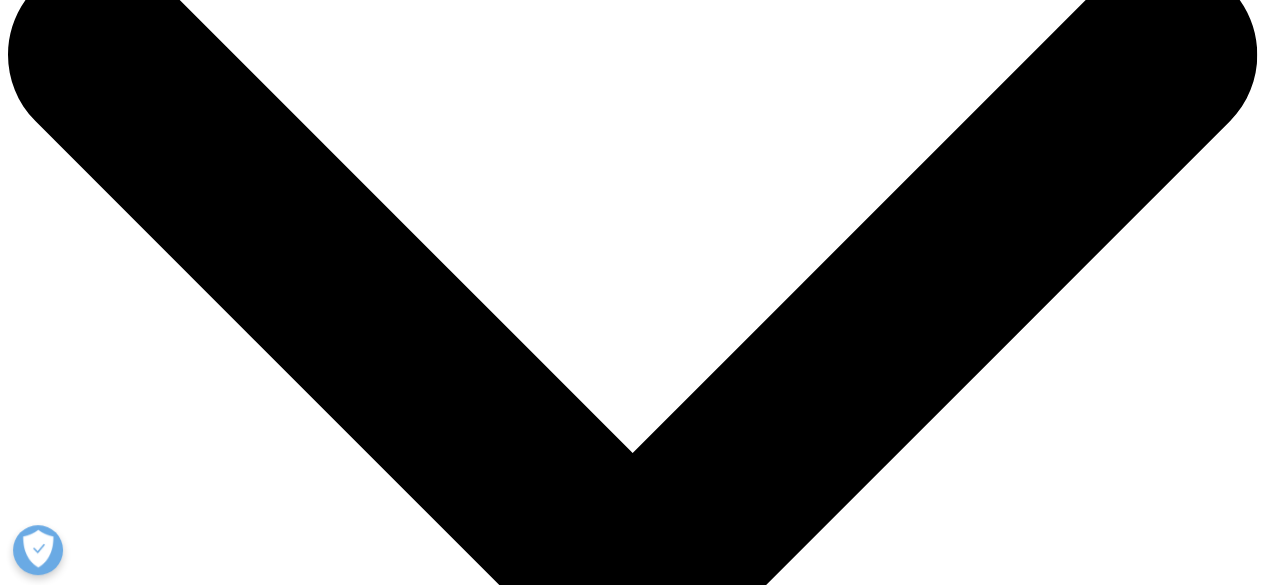 scroll, scrollTop: 100, scrollLeft: 0, axis: vertical 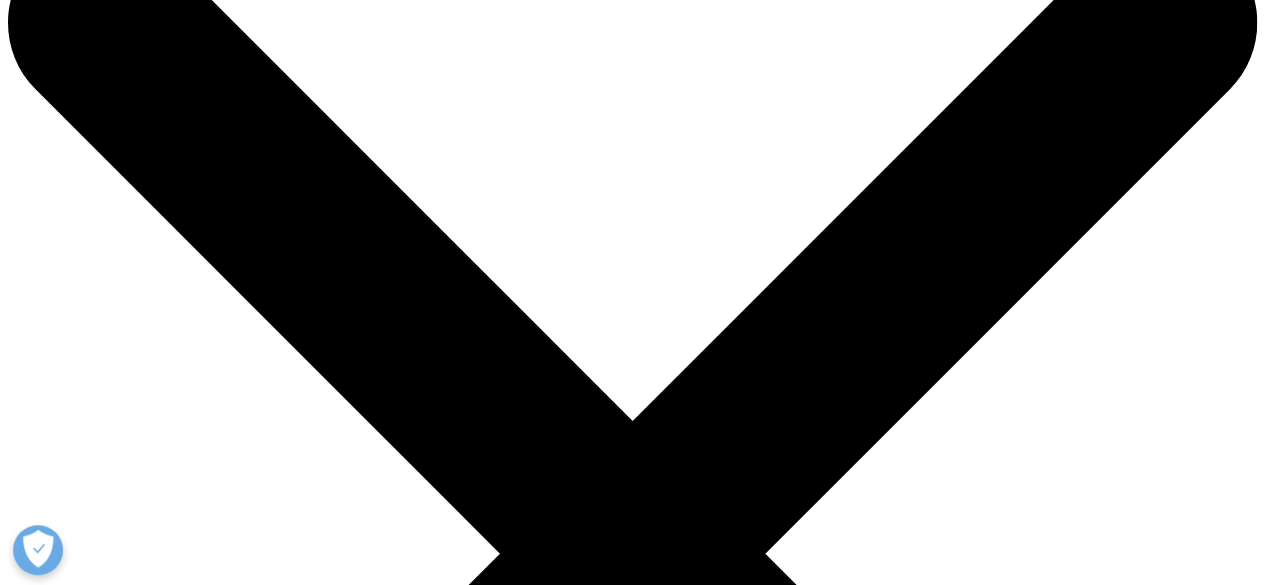 drag, startPoint x: 341, startPoint y: 147, endPoint x: 604, endPoint y: 499, distance: 439.40073 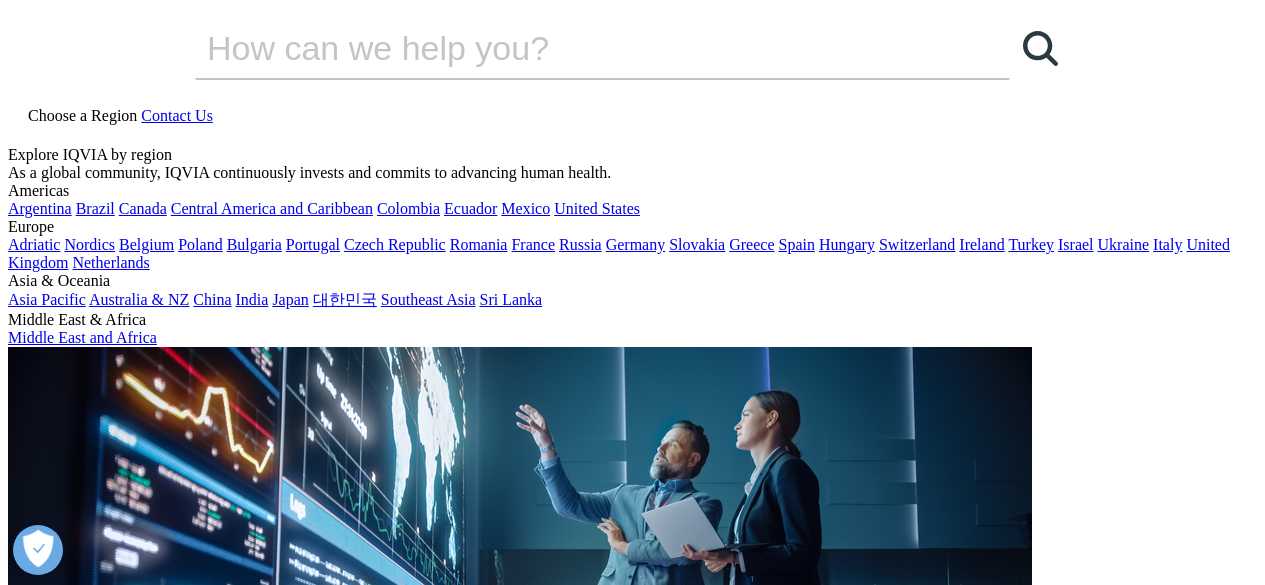 scroll, scrollTop: 0, scrollLeft: 0, axis: both 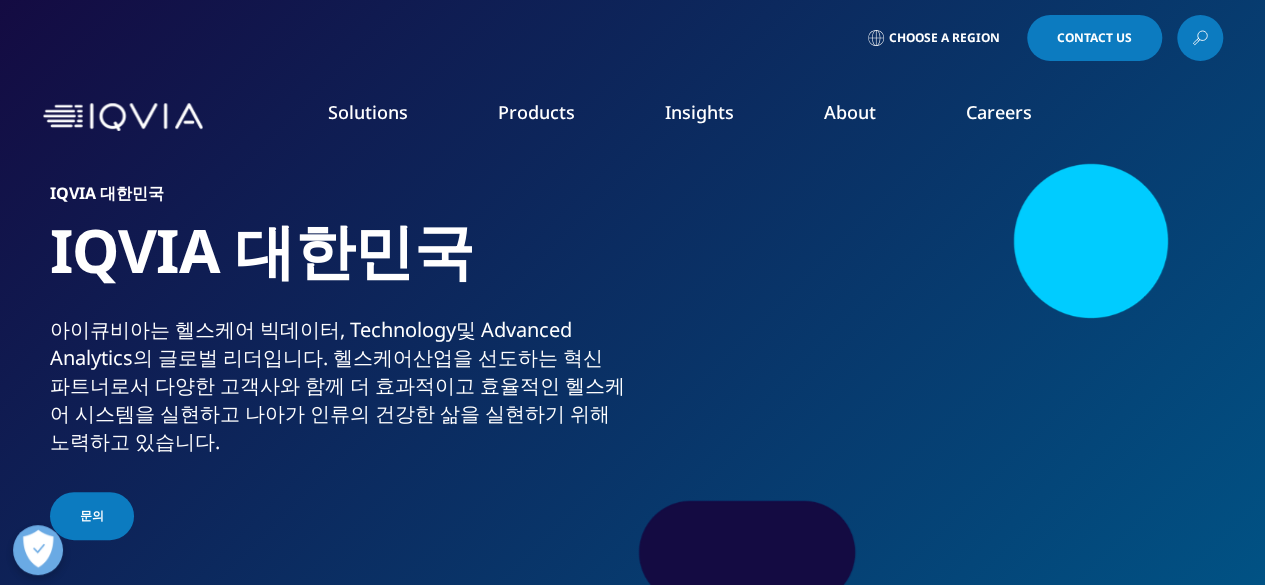 click on "Choose a Region
Contact Us" at bounding box center (633, 38) 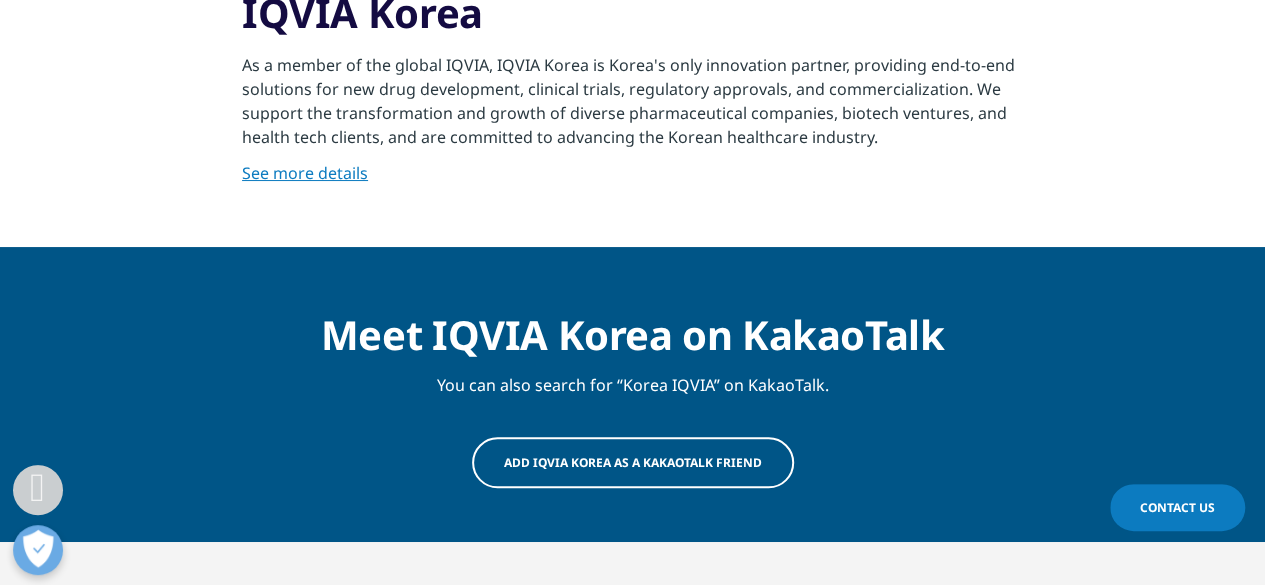 scroll, scrollTop: 500, scrollLeft: 0, axis: vertical 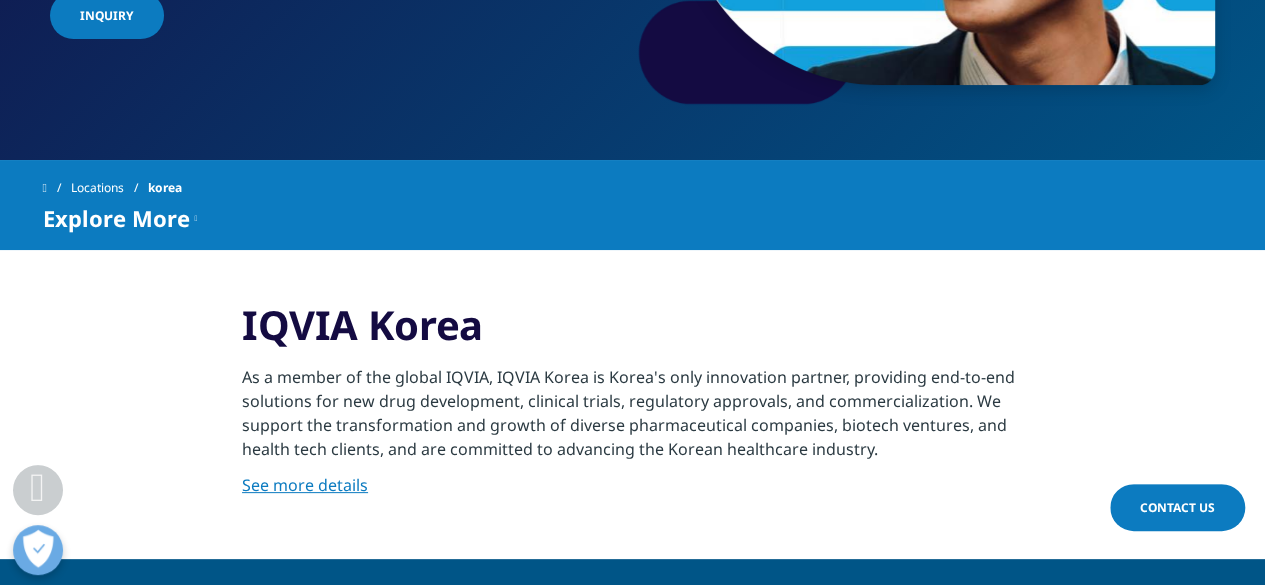 click on "See more details" at bounding box center [305, 485] 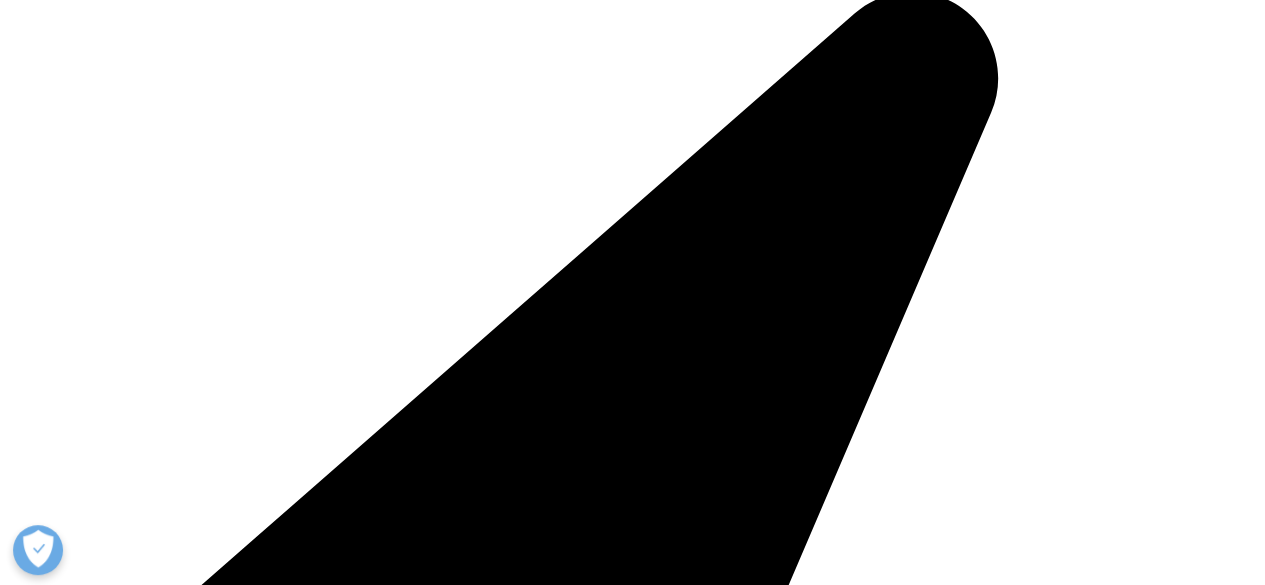 scroll, scrollTop: 400, scrollLeft: 0, axis: vertical 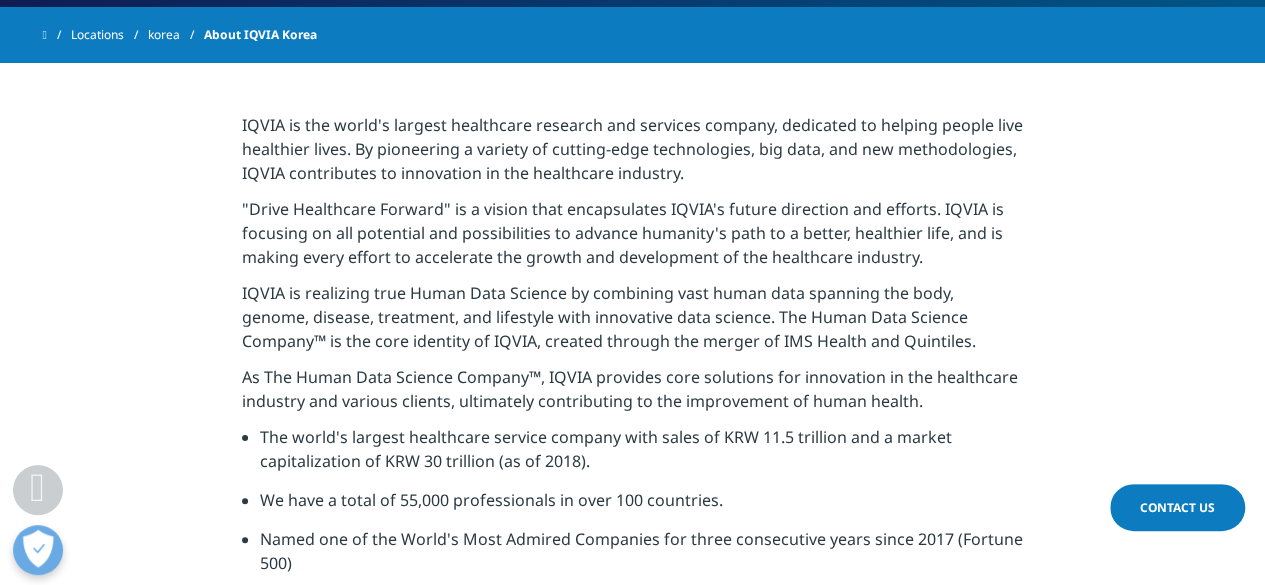 drag, startPoint x: 627, startPoint y: 253, endPoint x: 382, endPoint y: 372, distance: 272.37106 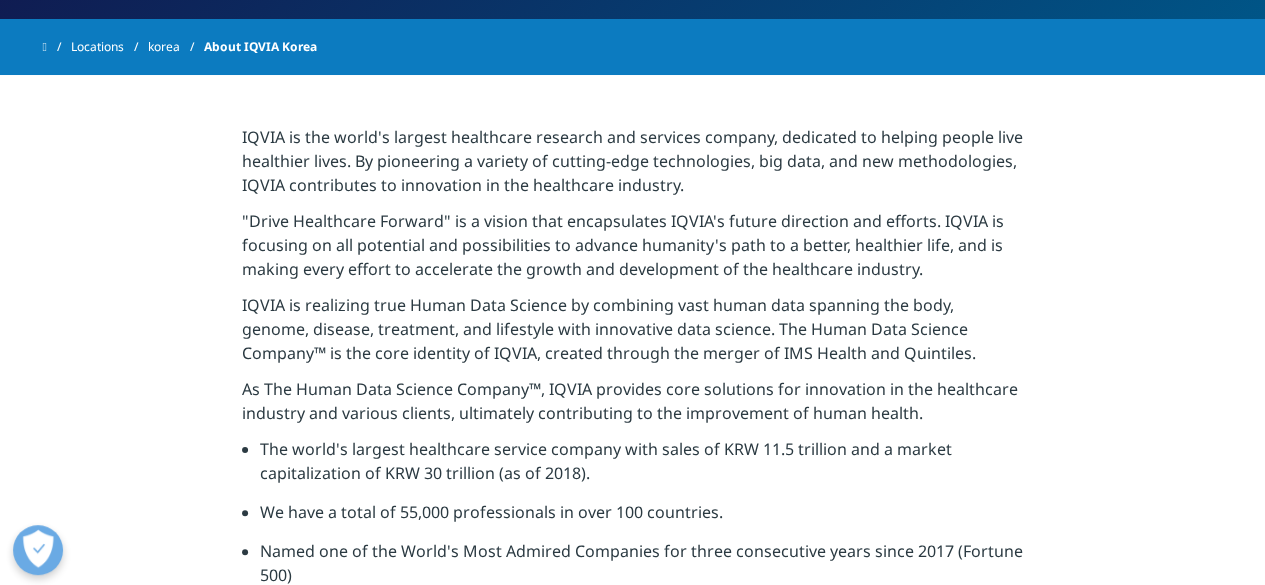 scroll, scrollTop: 0, scrollLeft: 0, axis: both 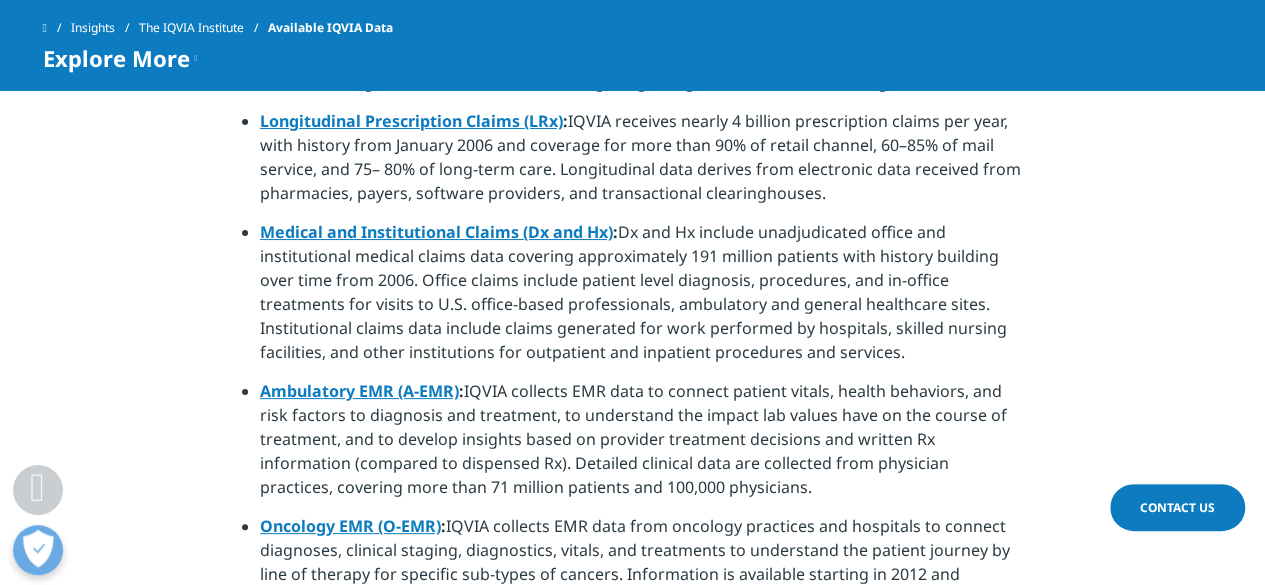click on "Ambulatory EMR (A-EMR) :   IQVIA collects EMR data to connect patient vitals, health behaviors, and risk factors to diagnosis and treatment, to understand the impact lab values have on the course of treatment, and to develop insights based on provider treatment decisions and written Rx information (compared to dispensed Rx). Detailed clinical data are collected from physician practices, covering more than 71 million patients and 100,000 physicians." at bounding box center [641, 446] 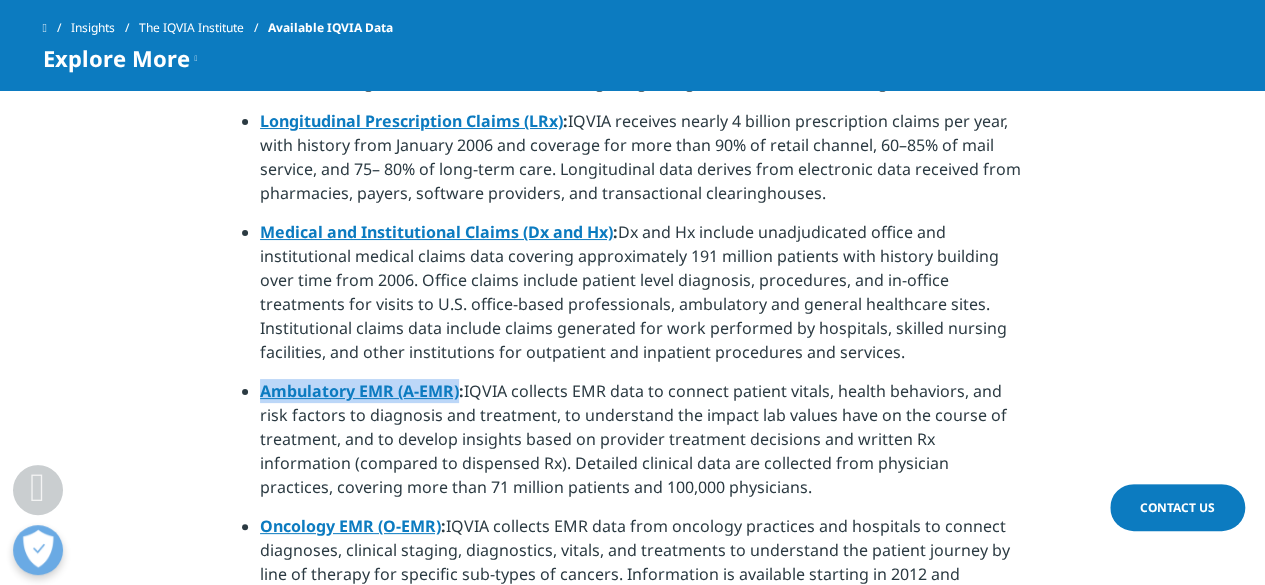 drag, startPoint x: 256, startPoint y: 365, endPoint x: 460, endPoint y: 369, distance: 204.03922 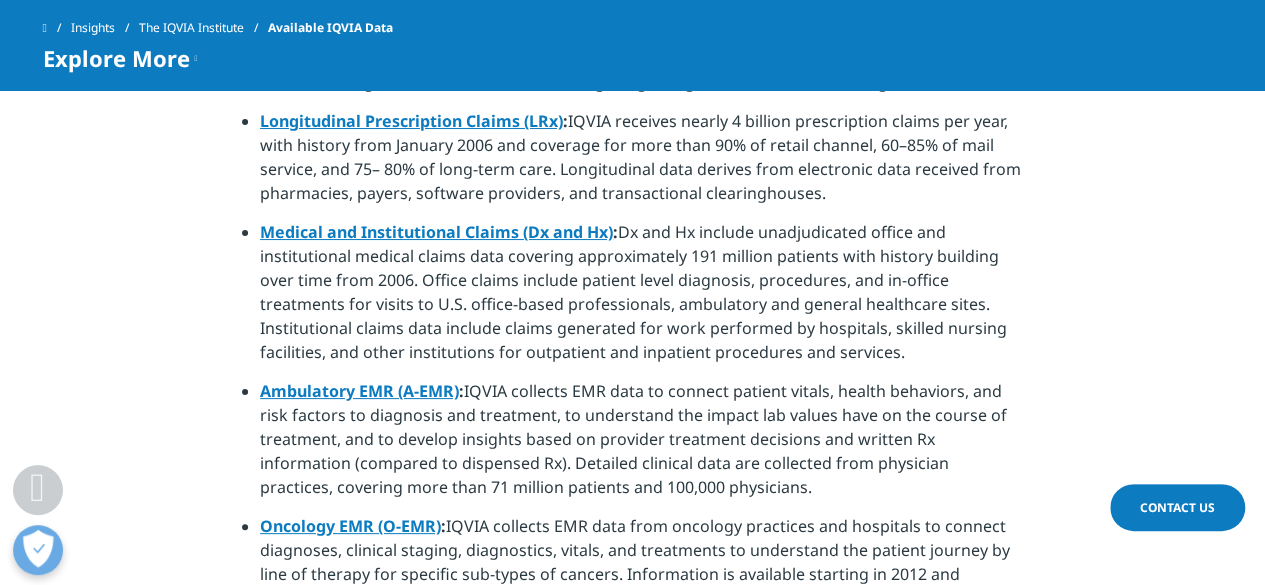 click on "Ambulatory EMR (A-EMR) :   IQVIA collects EMR data to connect patient vitals, health behaviors, and risk factors to diagnosis and treatment, to understand the impact lab values have on the course of treatment, and to develop insights based on provider treatment decisions and written Rx information (compared to dispensed Rx). Detailed clinical data are collected from physician practices, covering more than 71 million patients and 100,000 physicians." at bounding box center [641, 446] 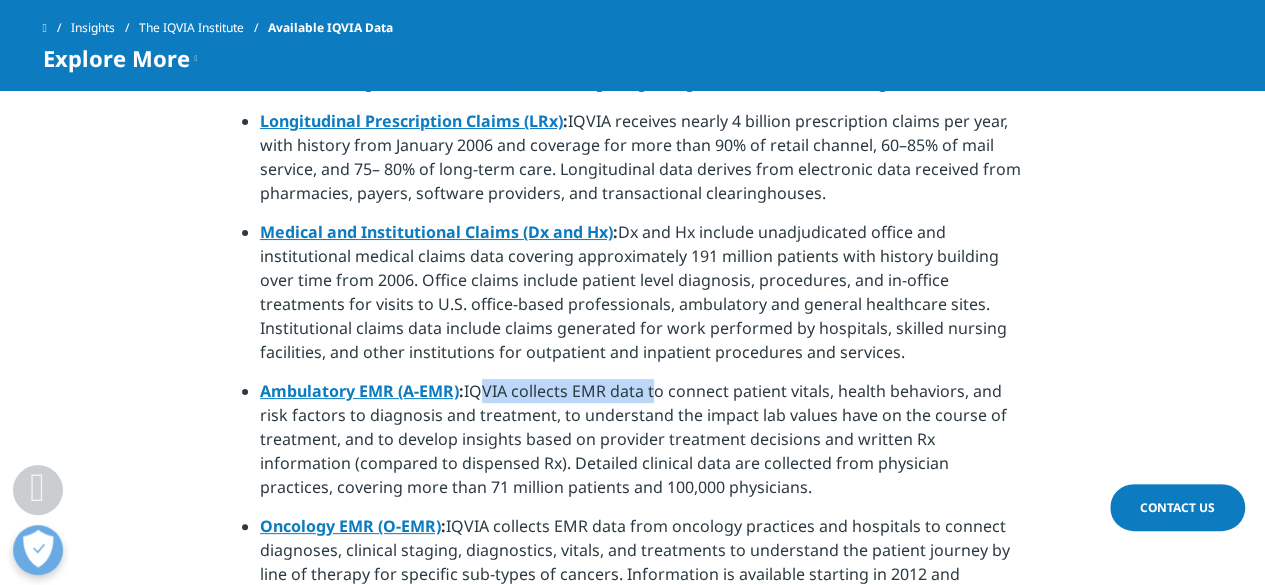 drag, startPoint x: 466, startPoint y: 366, endPoint x: 646, endPoint y: 373, distance: 180.13606 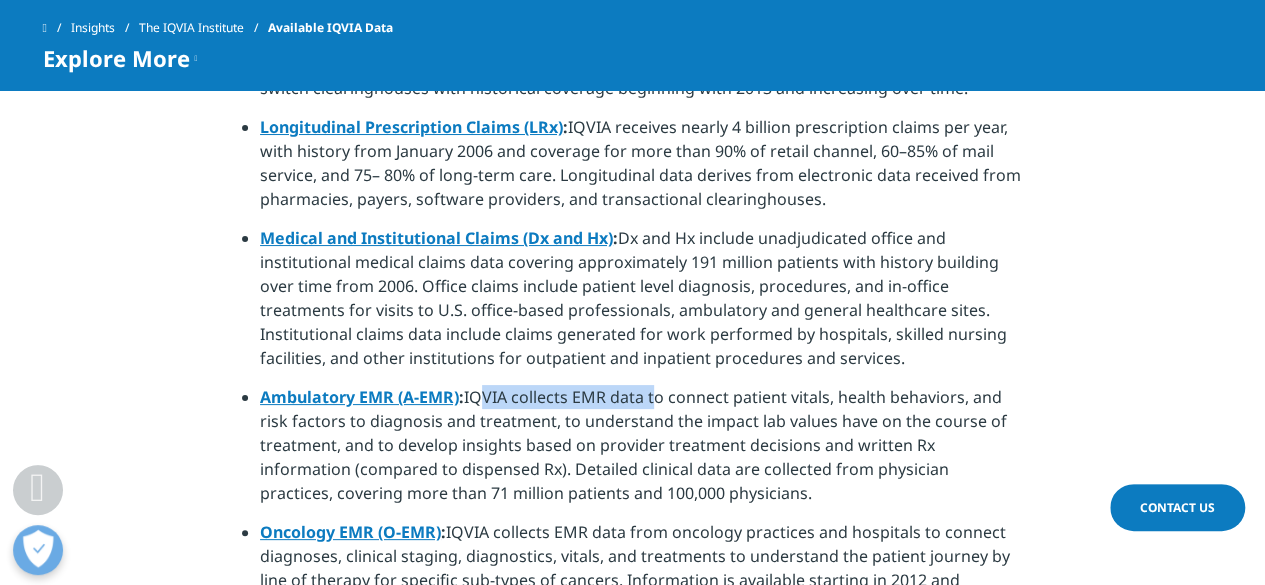 scroll, scrollTop: 1417, scrollLeft: 0, axis: vertical 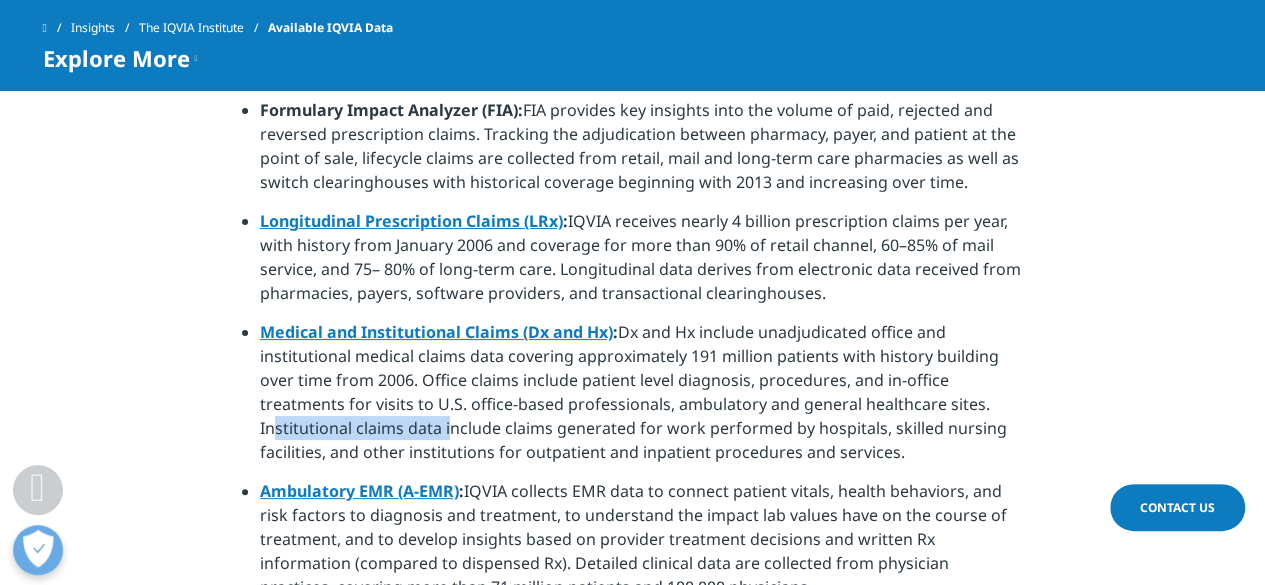 drag, startPoint x: 260, startPoint y: 406, endPoint x: 440, endPoint y: 405, distance: 180.00278 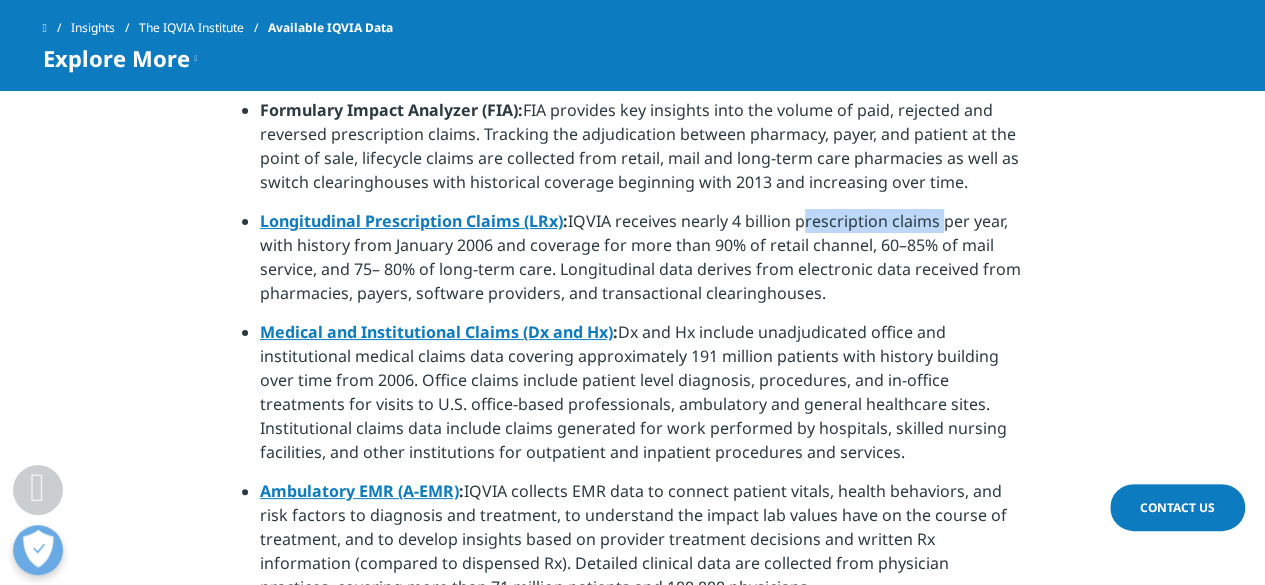 drag, startPoint x: 797, startPoint y: 197, endPoint x: 939, endPoint y: 203, distance: 142.12671 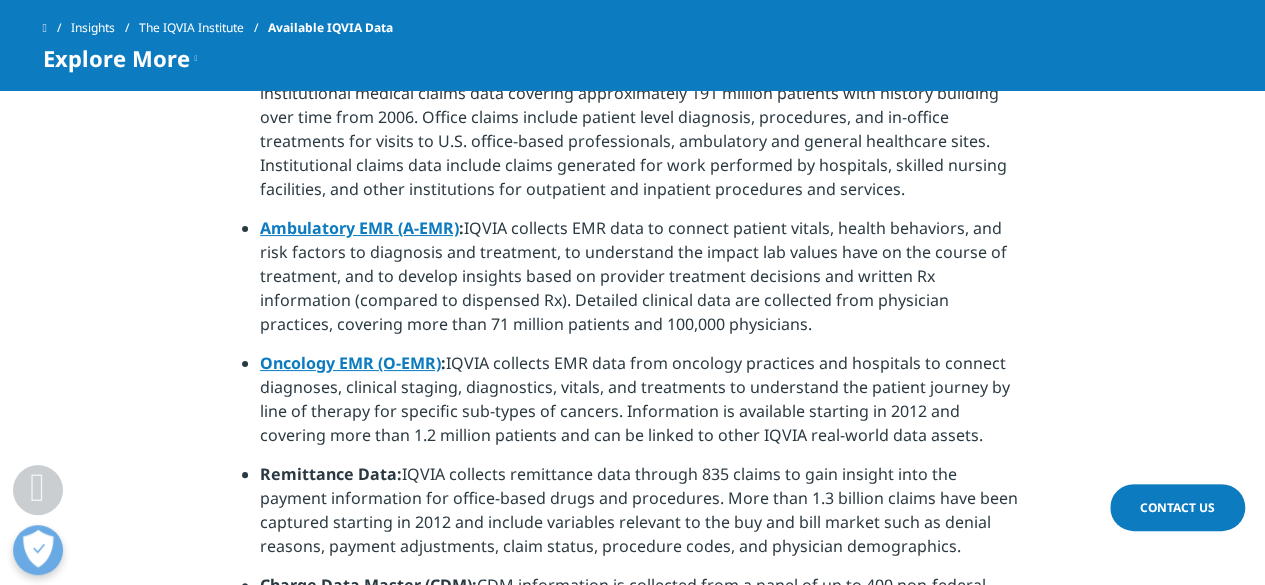 scroll, scrollTop: 1490, scrollLeft: 0, axis: vertical 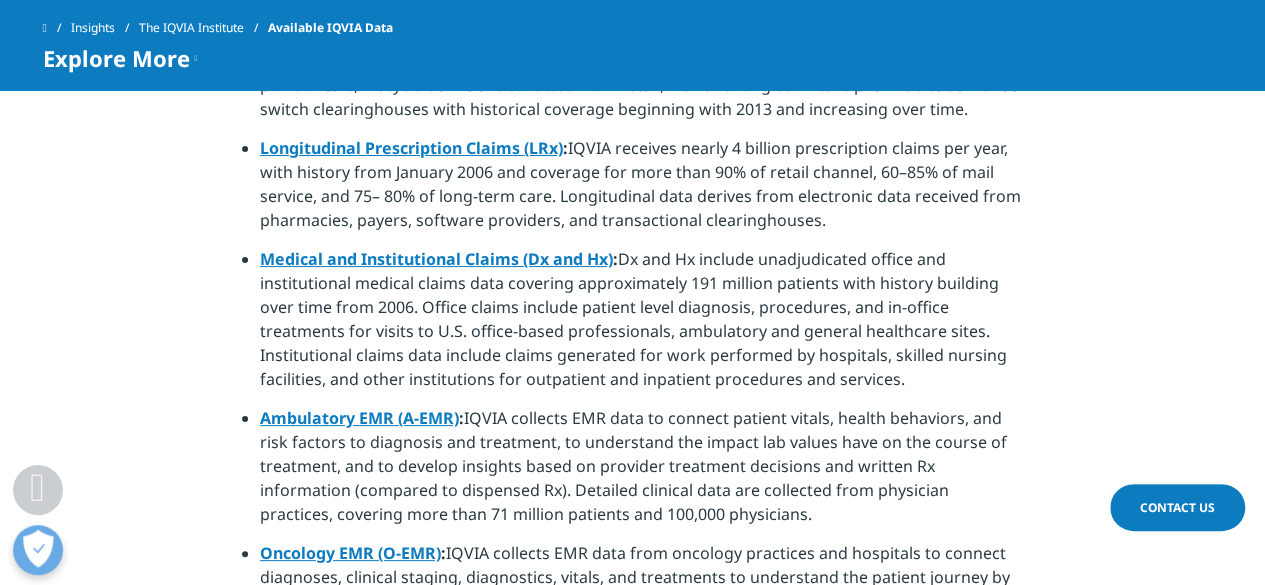 click on "Ambulatory EMR (A-EMR) :   IQVIA collects EMR data to connect patient vitals, health behaviors, and risk factors to diagnosis and treatment, to understand the impact lab values have on the course of treatment, and to develop insights based on provider treatment decisions and written Rx information (compared to dispensed Rx). Detailed clinical data are collected from physician practices, covering more than 71 million patients and 100,000 physicians." at bounding box center (641, 473) 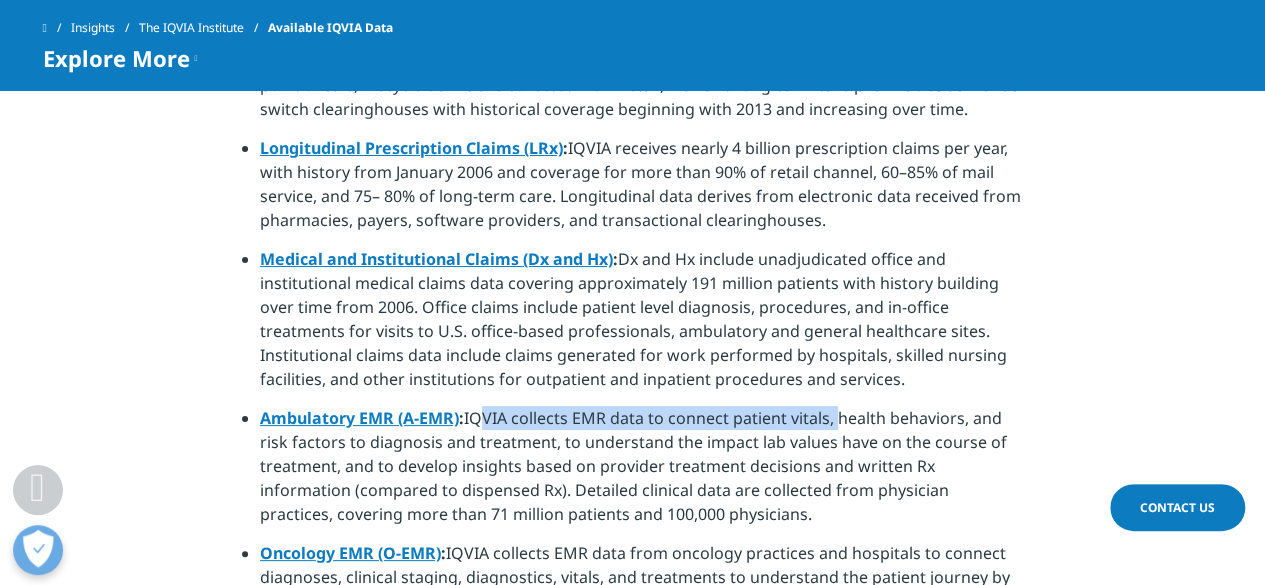 drag, startPoint x: 466, startPoint y: 392, endPoint x: 831, endPoint y: 403, distance: 365.1657 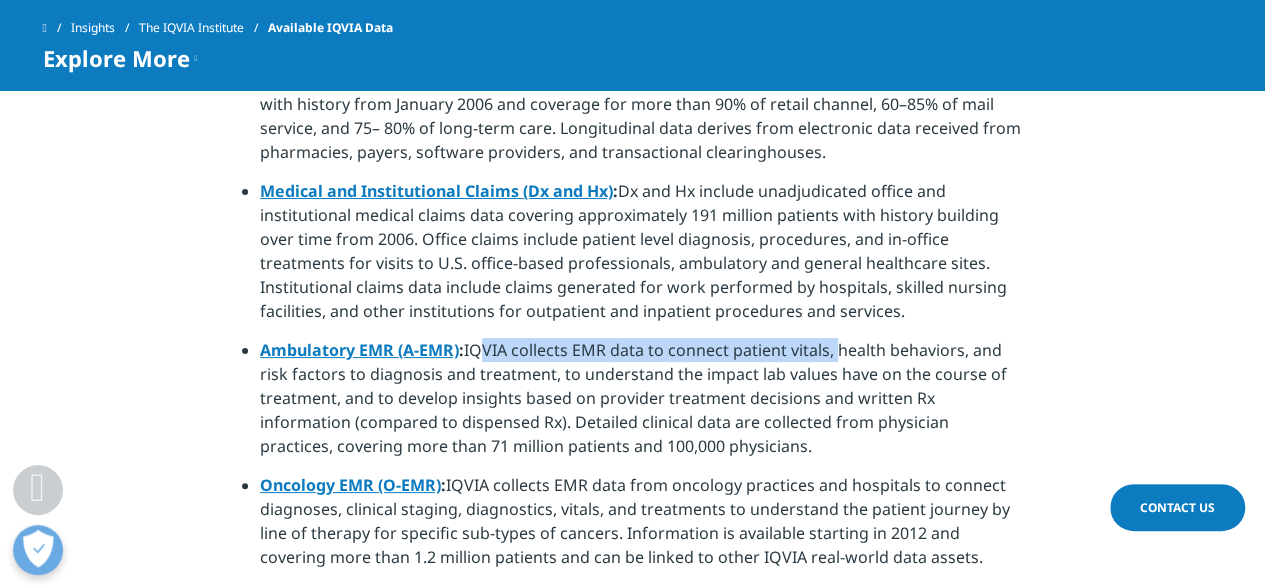 scroll, scrollTop: 1590, scrollLeft: 0, axis: vertical 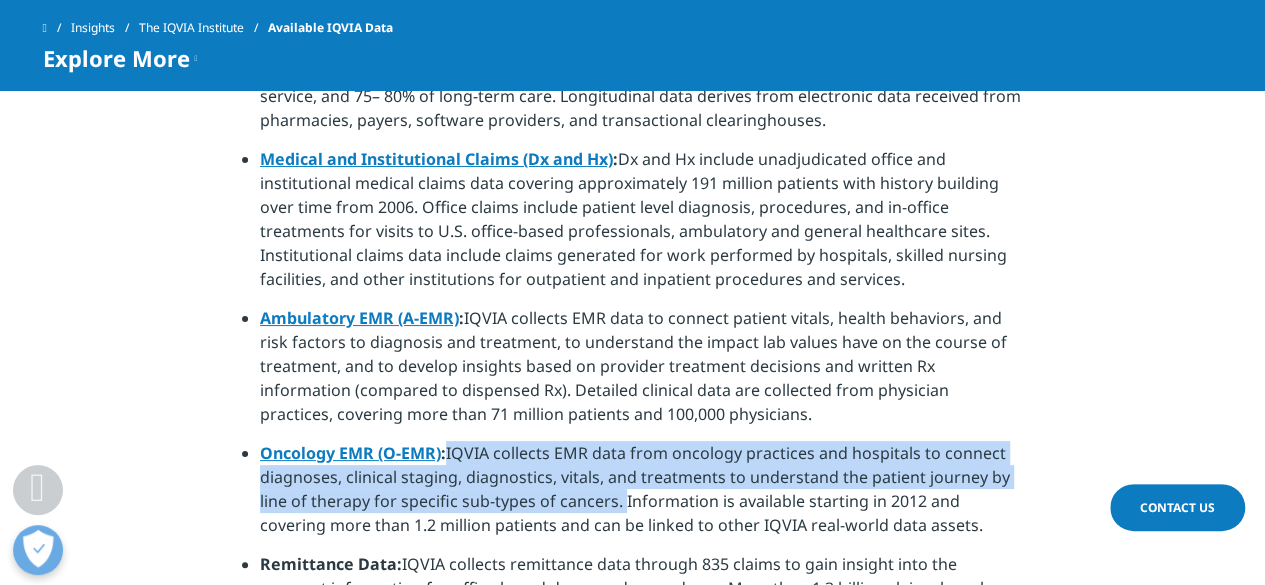 drag, startPoint x: 445, startPoint y: 431, endPoint x: 613, endPoint y: 482, distance: 175.5705 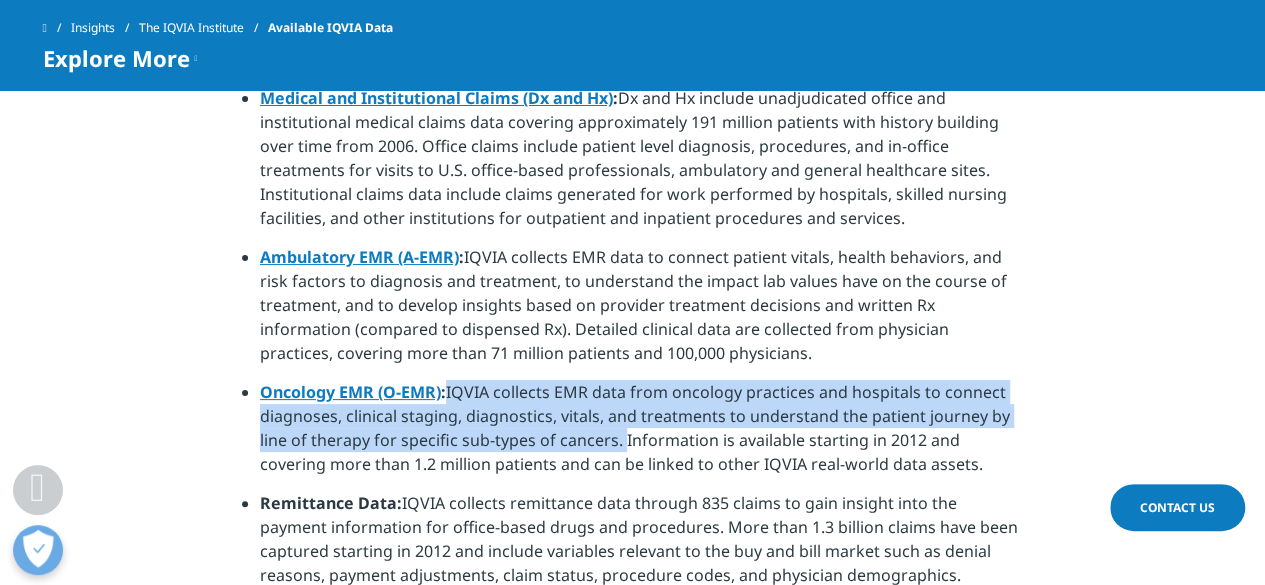 scroll, scrollTop: 1790, scrollLeft: 0, axis: vertical 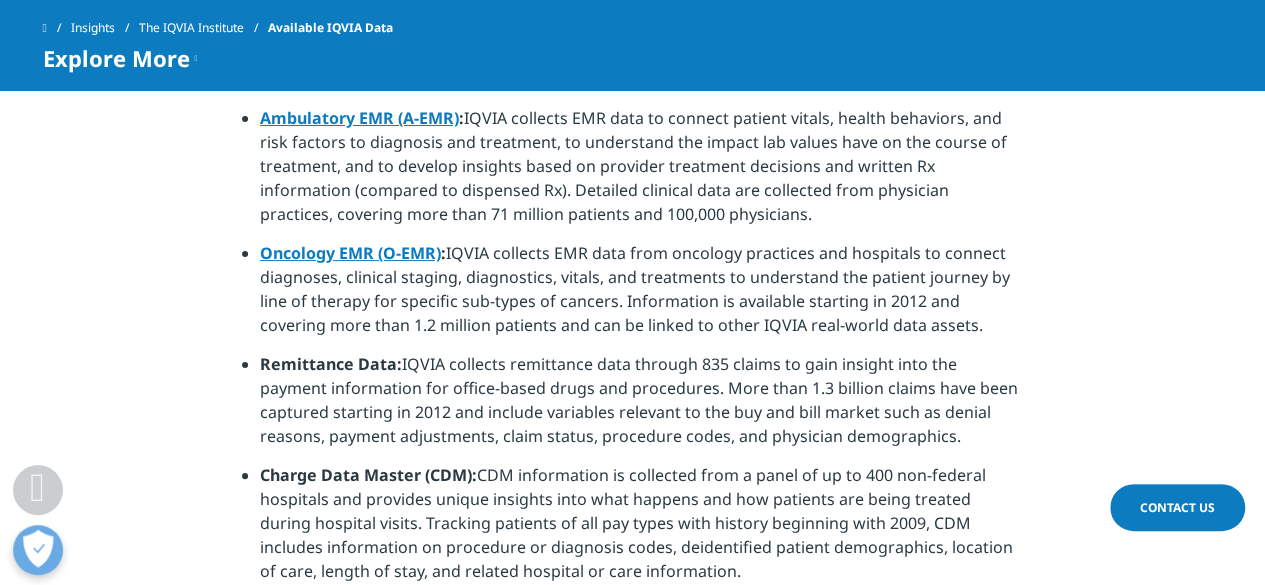 click on "Remittance Data:   IQVIA collects remittance data through 835 claims to gain insight into the payment information for office-based drugs and procedures. More than 1.3 billion claims have been captured starting in 2012 and include variables relevant to the buy and bill market such as denial reasons, payment adjustments, claim status, procedure codes, and physician demographics." at bounding box center [641, 407] 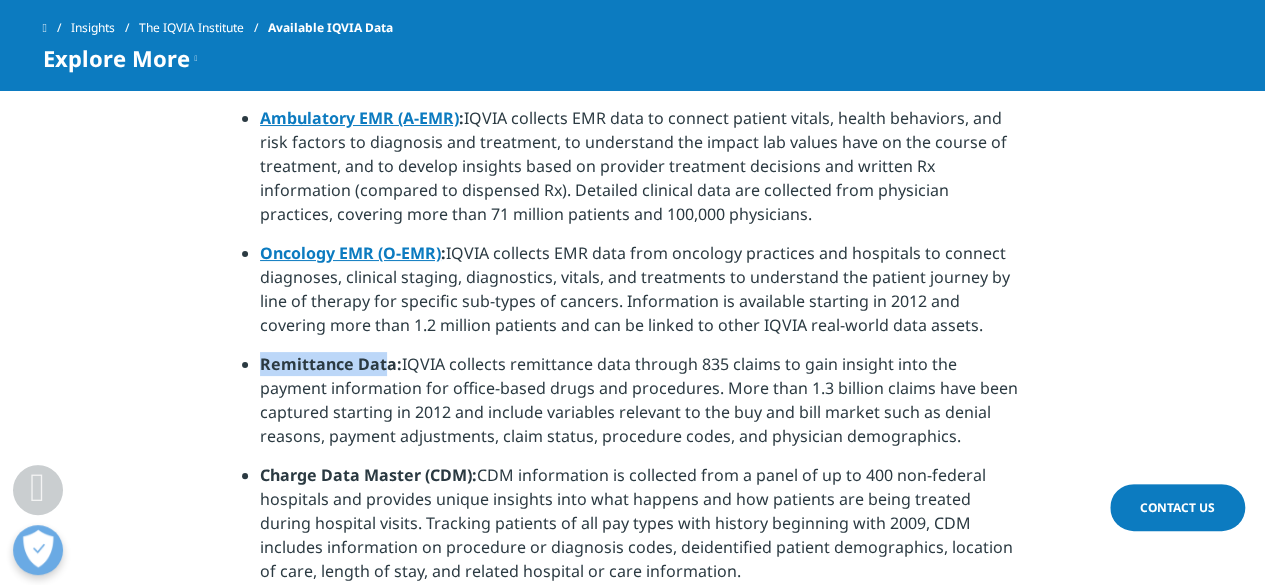 drag, startPoint x: 260, startPoint y: 338, endPoint x: 387, endPoint y: 339, distance: 127.00394 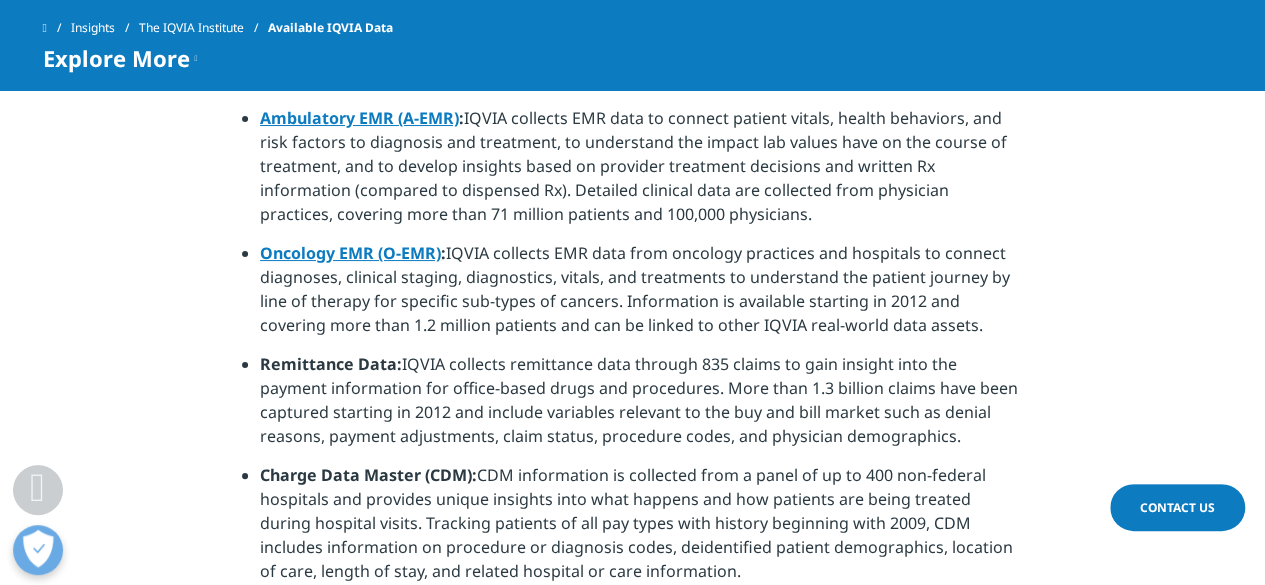 click on "Remittance Data:   IQVIA collects remittance data through 835 claims to gain insight into the payment information for office-based drugs and procedures. More than 1.3 billion claims have been captured starting in 2012 and include variables relevant to the buy and bill market such as denial reasons, payment adjustments, claim status, procedure codes, and physician demographics." at bounding box center [641, 407] 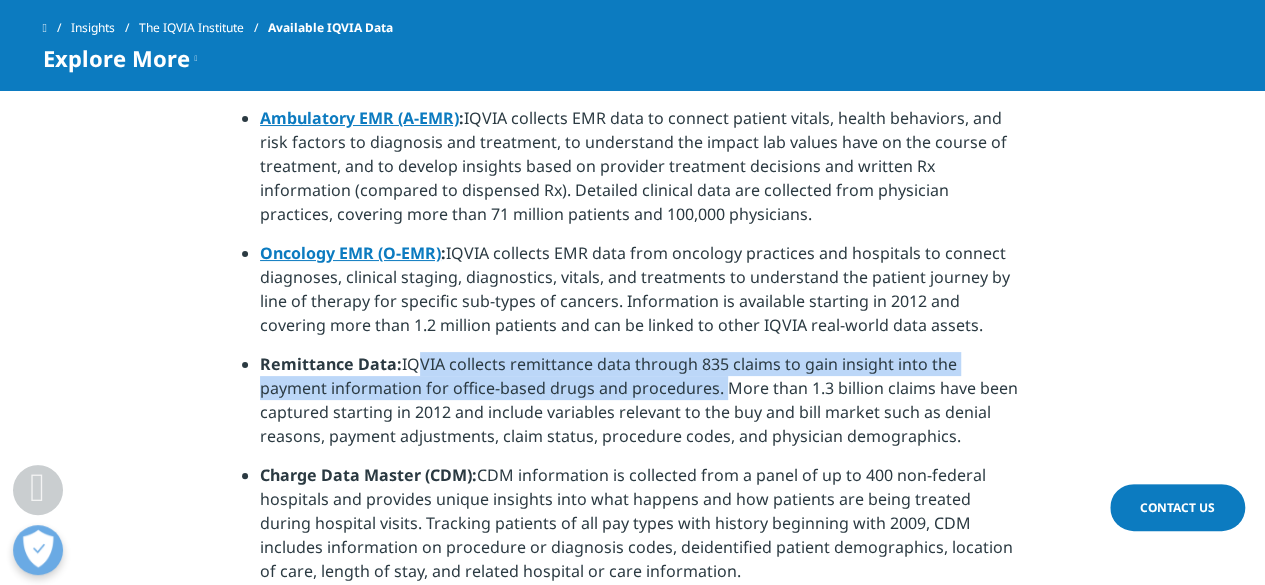 drag, startPoint x: 401, startPoint y: 339, endPoint x: 711, endPoint y: 361, distance: 310.77966 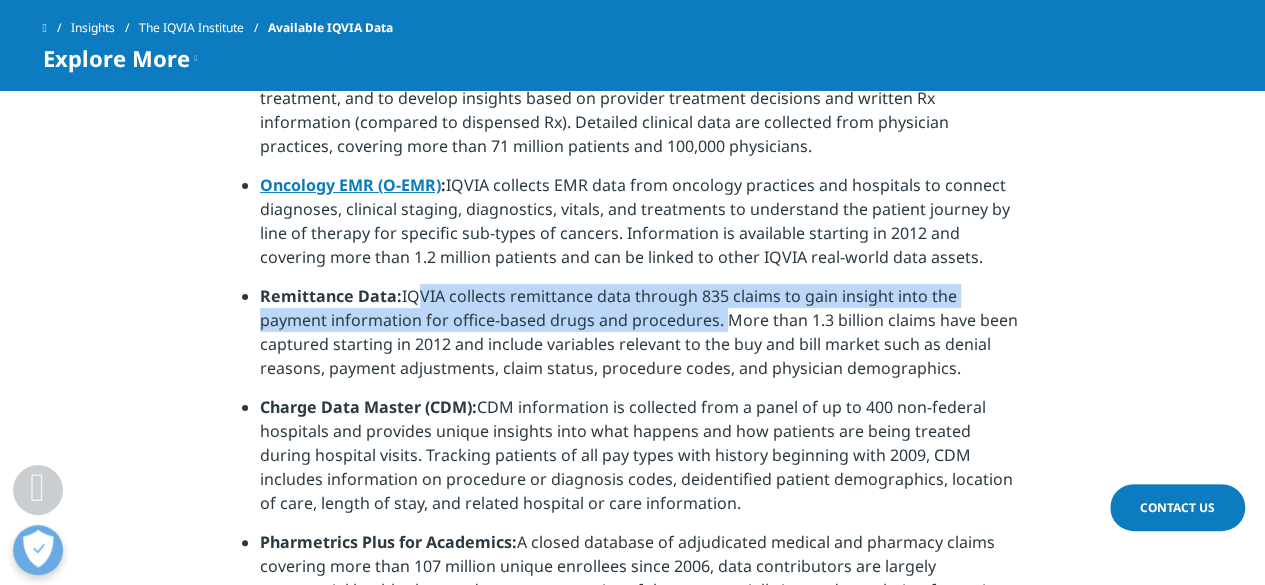 scroll, scrollTop: 1890, scrollLeft: 0, axis: vertical 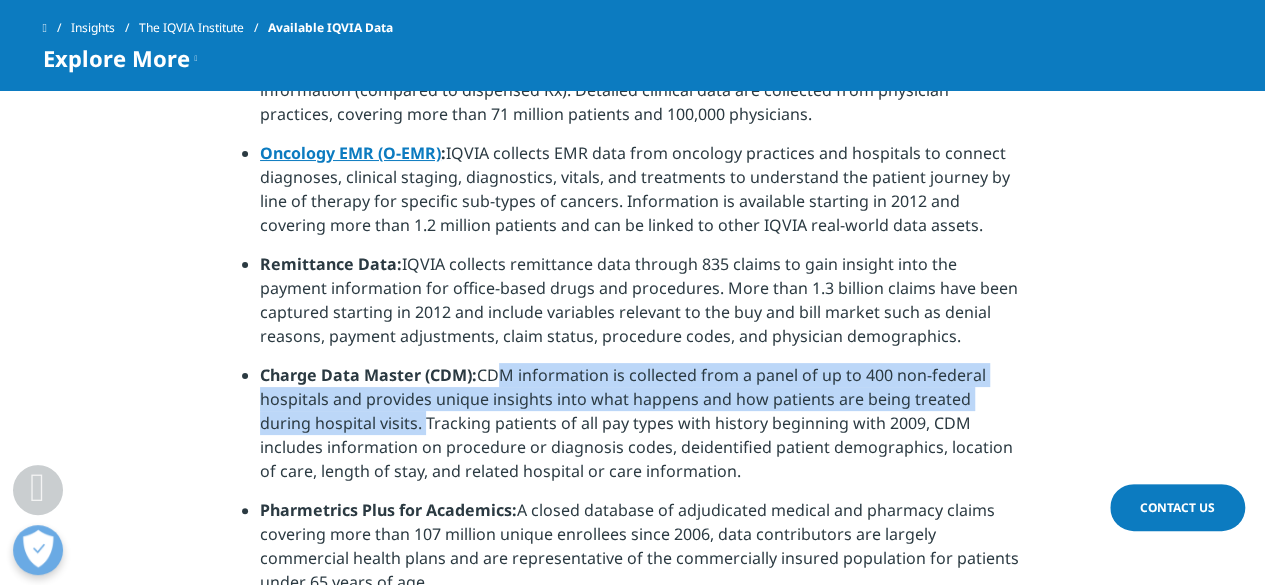 drag, startPoint x: 480, startPoint y: 351, endPoint x: 364, endPoint y: 401, distance: 126.31706 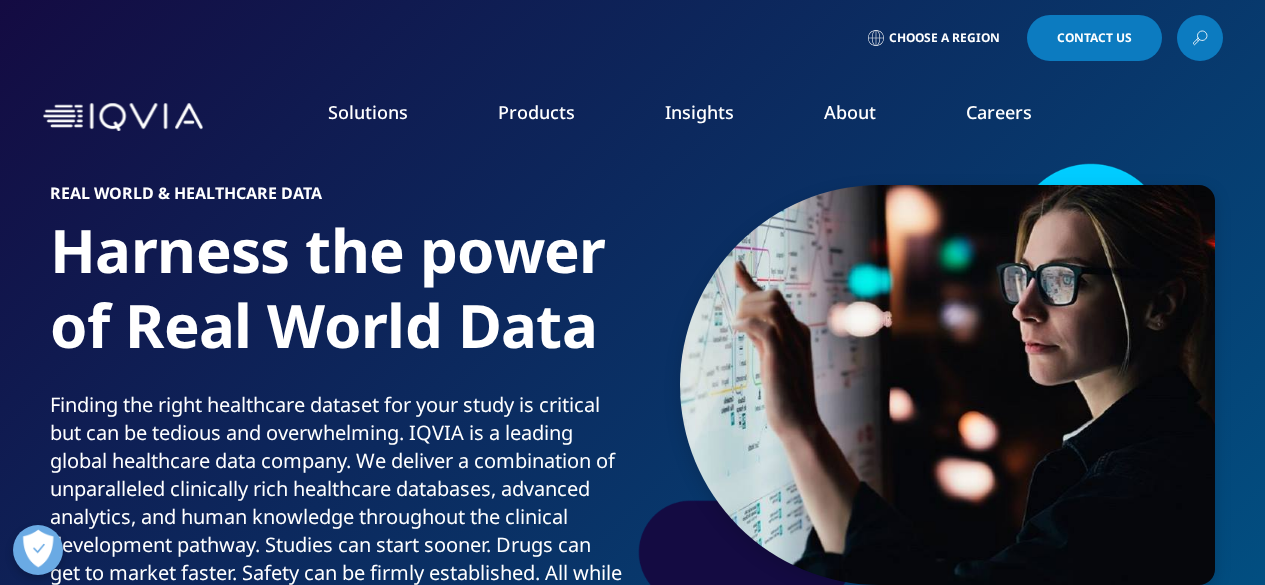 scroll, scrollTop: 0, scrollLeft: 0, axis: both 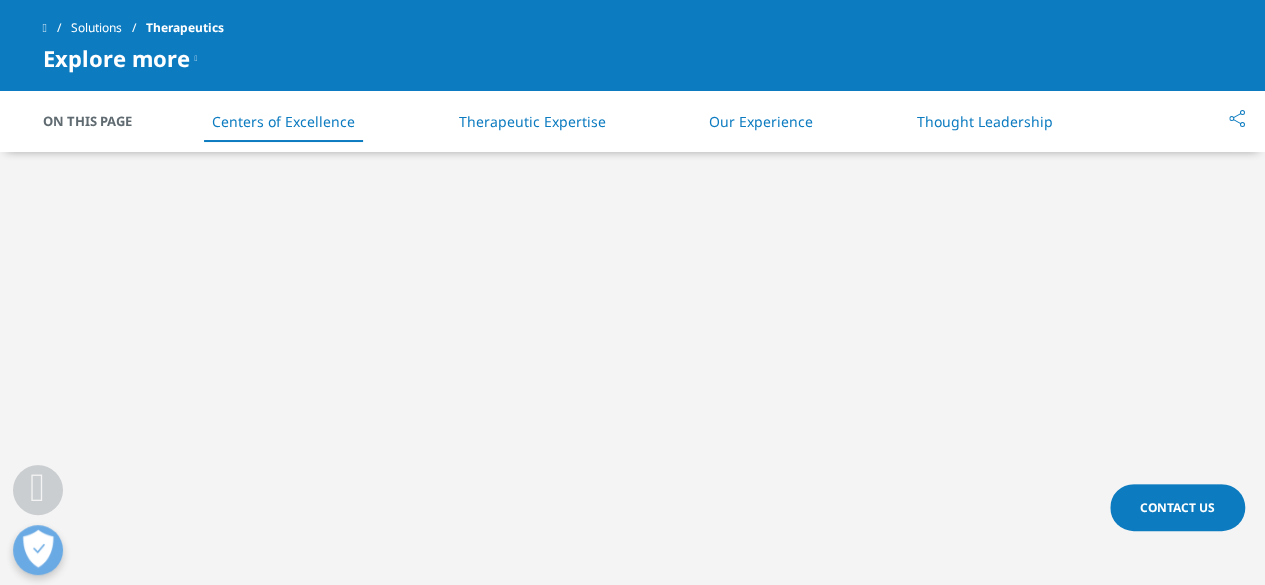 click on "Therapeutic Expertise" at bounding box center (532, 121) 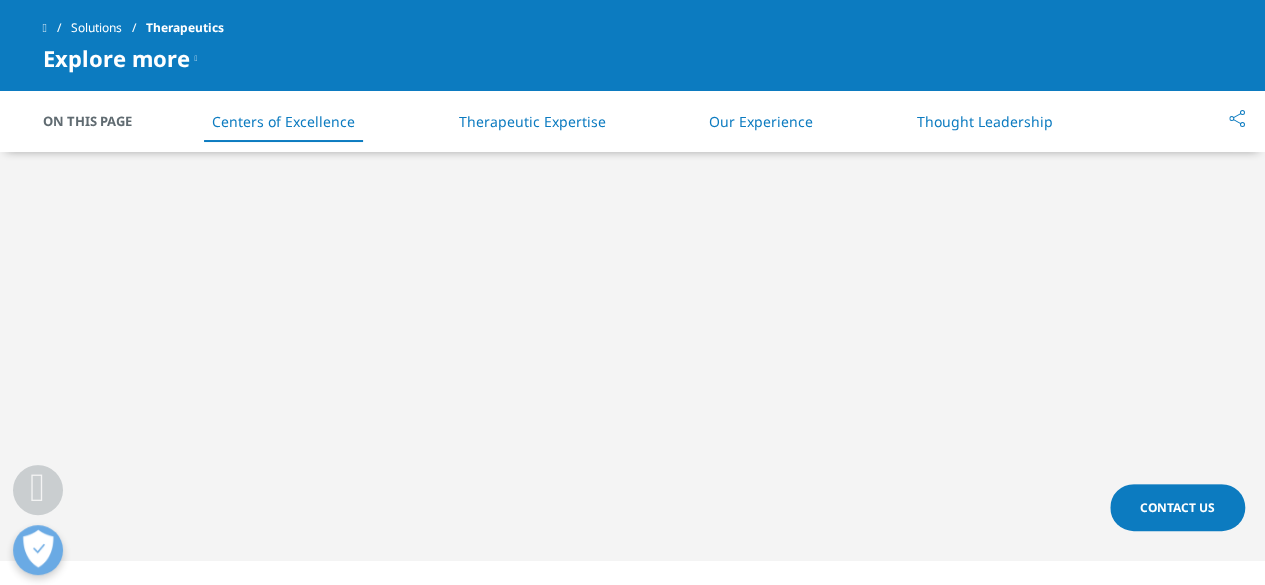 scroll, scrollTop: 1110, scrollLeft: 0, axis: vertical 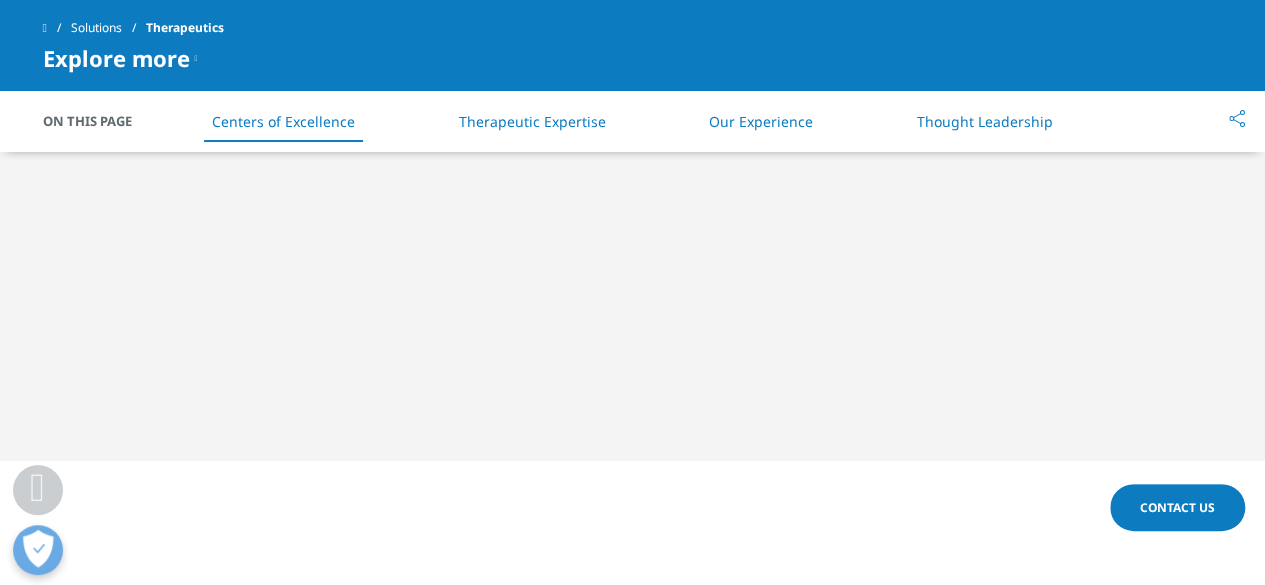 click on "Ask the right questions
From the earliest planning stages of clinical development through launch and real world assessment, therapeutic areas of expertise is key to ensuring we are asking the right questions.
What is the real-world impact of innovation in treatments such as cell and gene therapies, and how does it differ by patient group?
What is the right way to navigate reimbursement requirements, globally, and how do the strategies change based on therapeutic area?
How can we be more proactive, more precise, and even more creative, in figuring out what works, what doesn’t, and why?" at bounding box center (632, 727) 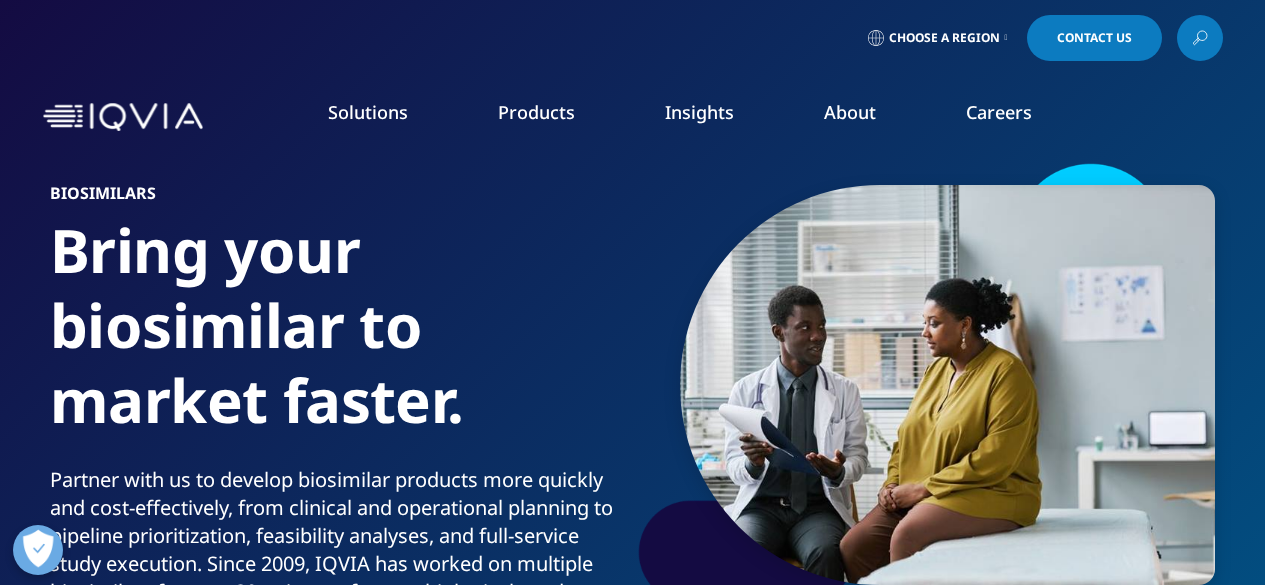 scroll, scrollTop: 0, scrollLeft: 0, axis: both 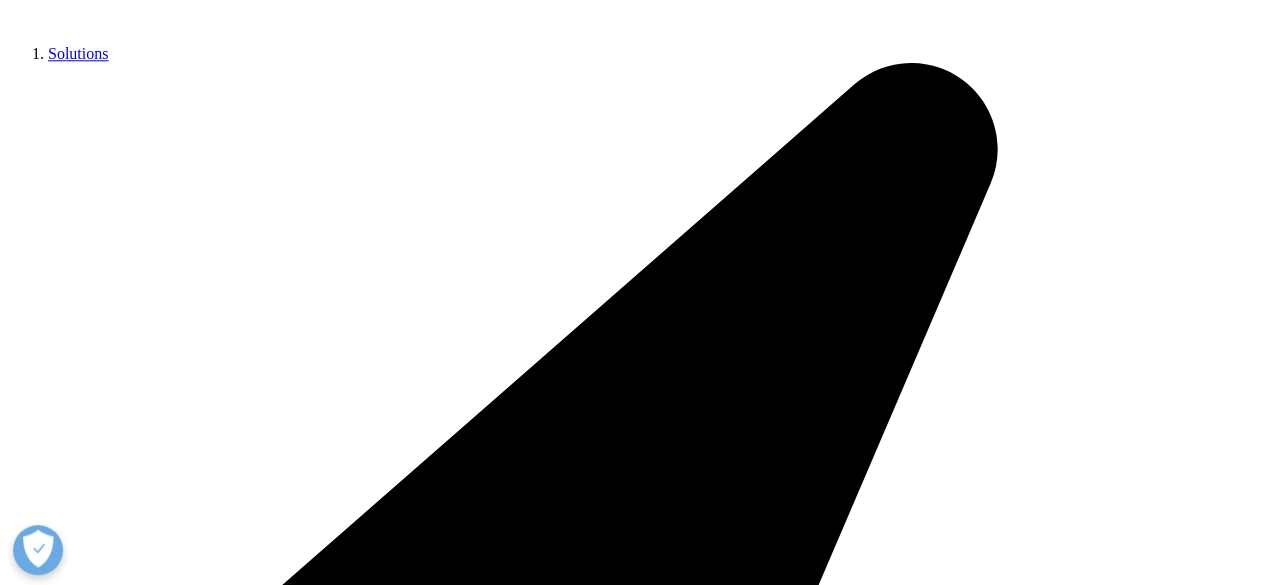 drag, startPoint x: 425, startPoint y: 30, endPoint x: 362, endPoint y: 30, distance: 63 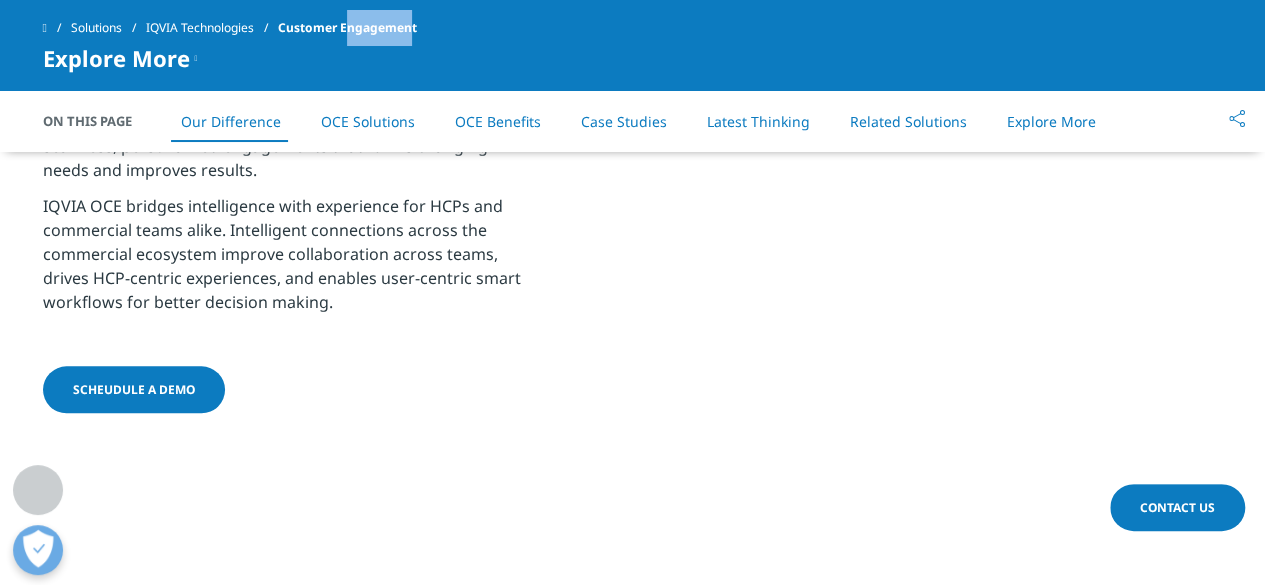 click on "Customer Engagement" at bounding box center [347, 28] 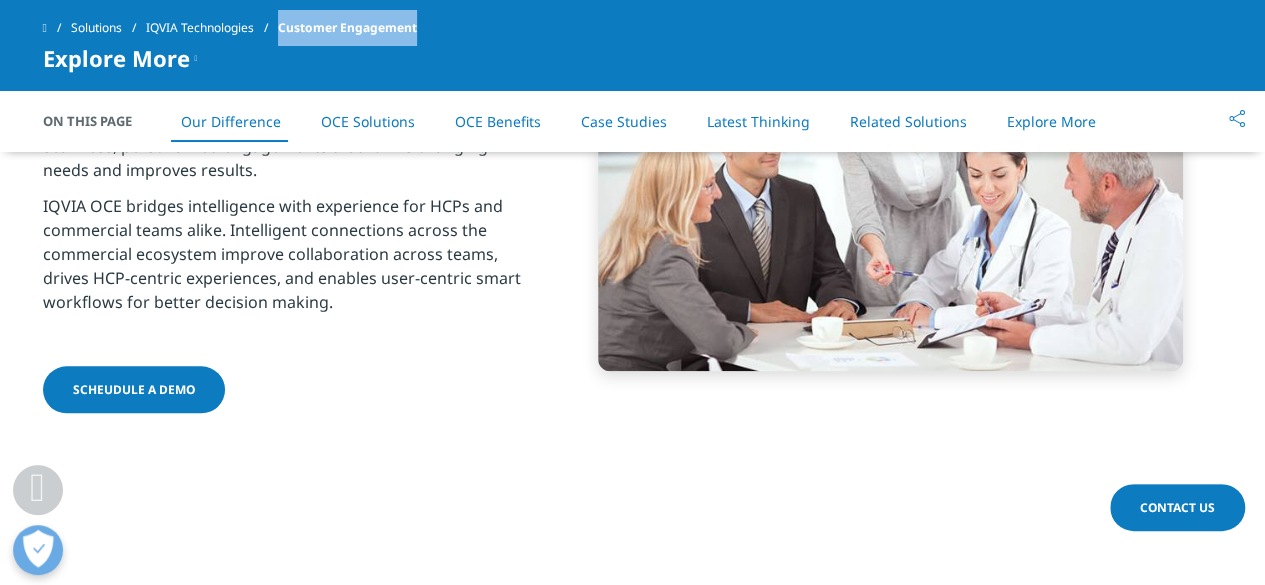 drag, startPoint x: 447, startPoint y: 35, endPoint x: 292, endPoint y: 37, distance: 155.01291 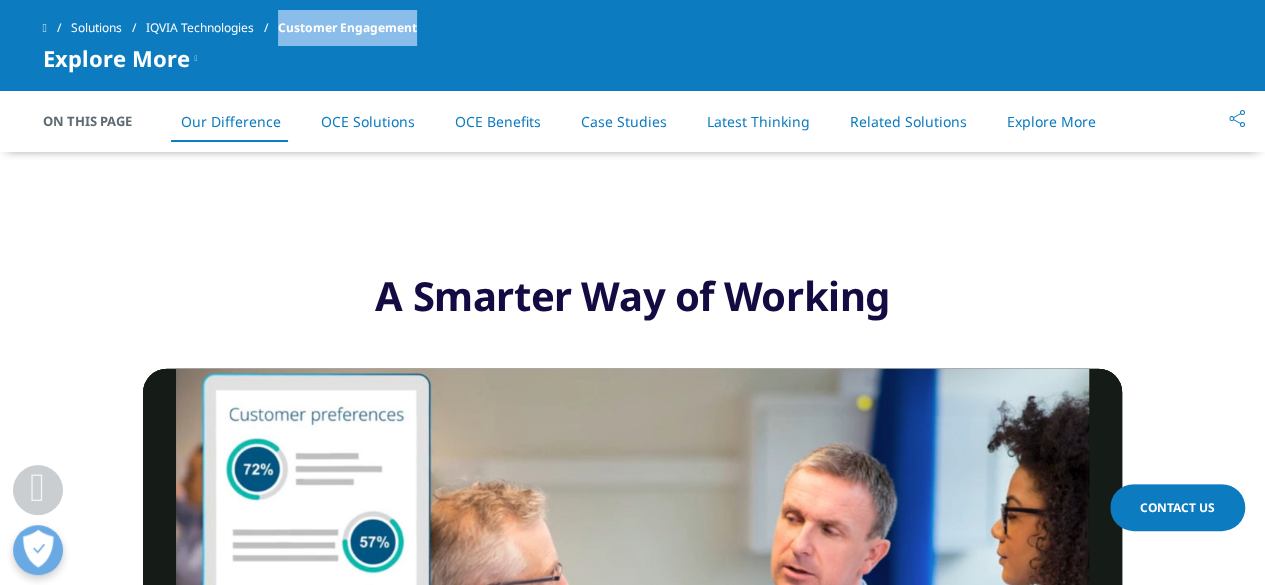 scroll, scrollTop: 2400, scrollLeft: 0, axis: vertical 